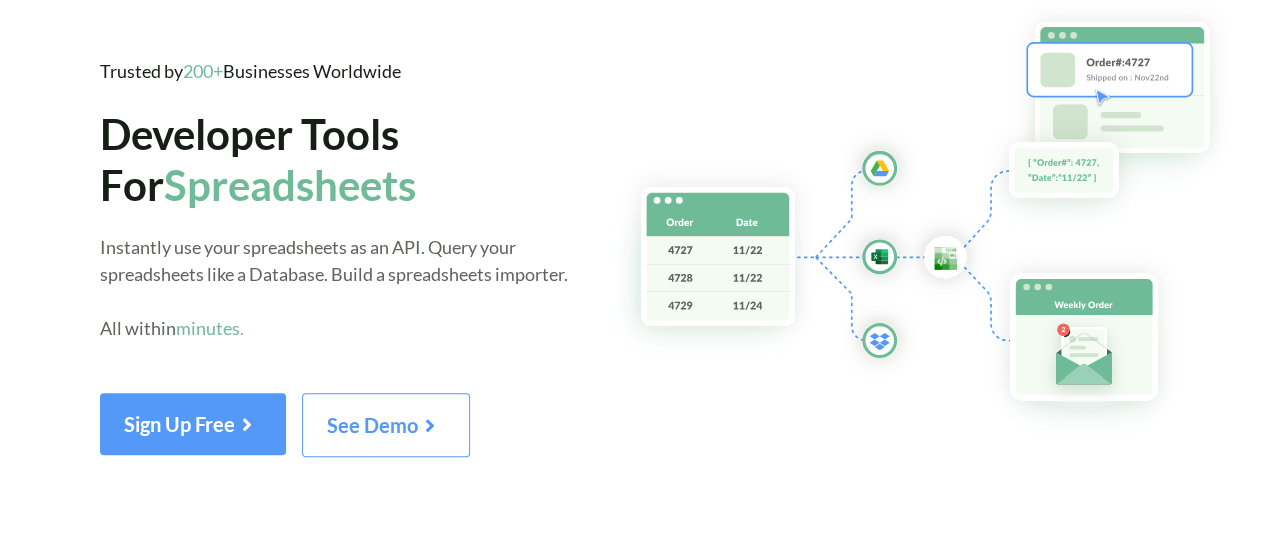 scroll, scrollTop: 124, scrollLeft: 0, axis: vertical 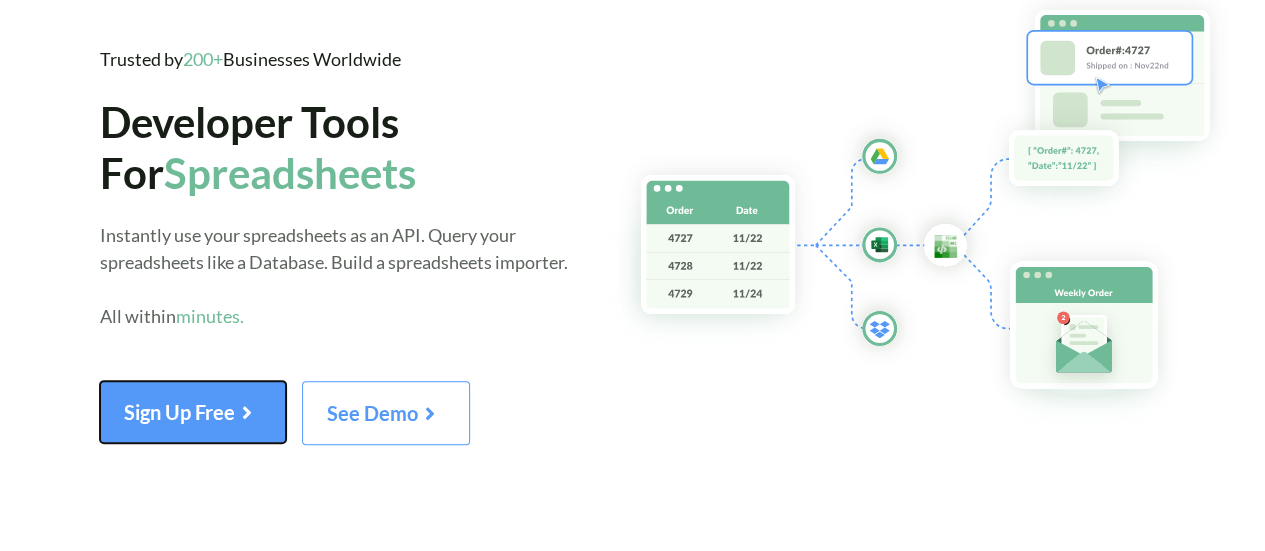 click at bounding box center [247, 408] 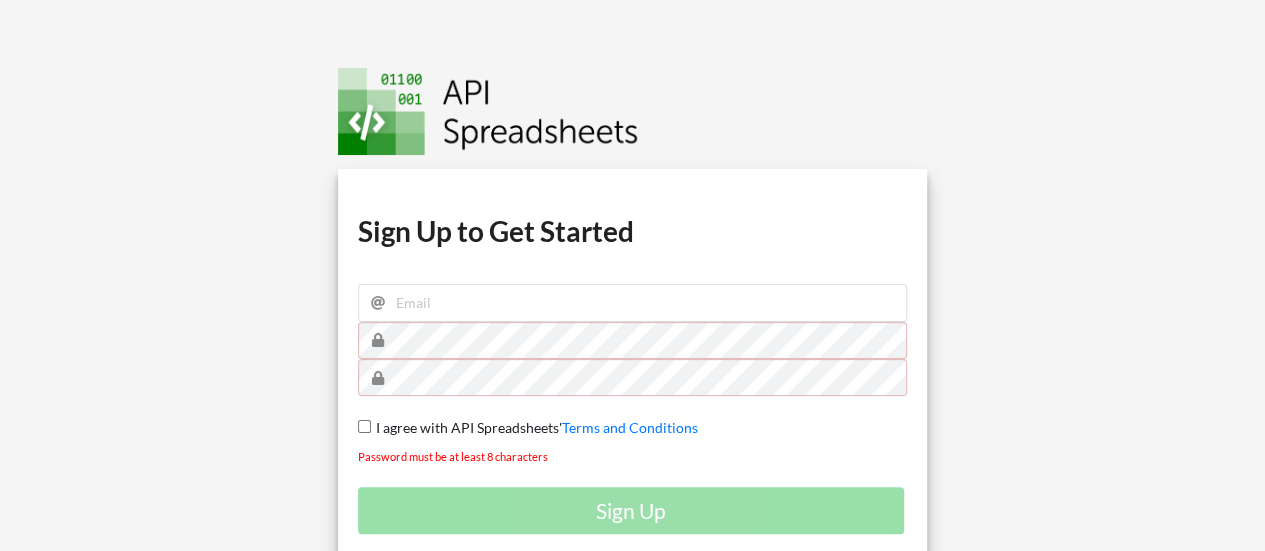 scroll, scrollTop: 190, scrollLeft: 0, axis: vertical 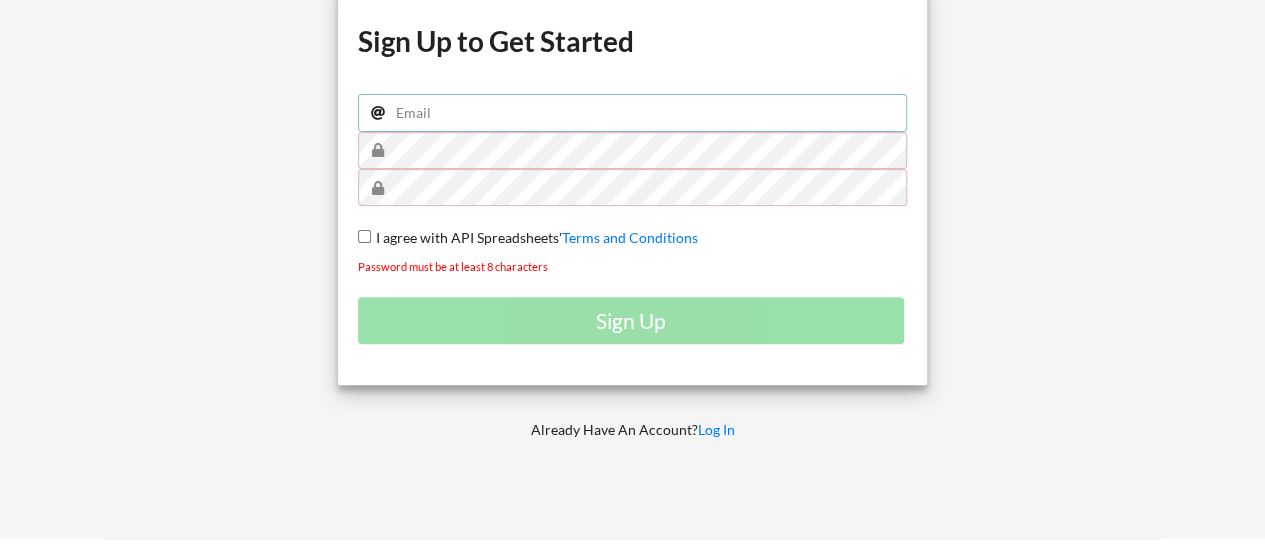 click at bounding box center [633, 113] 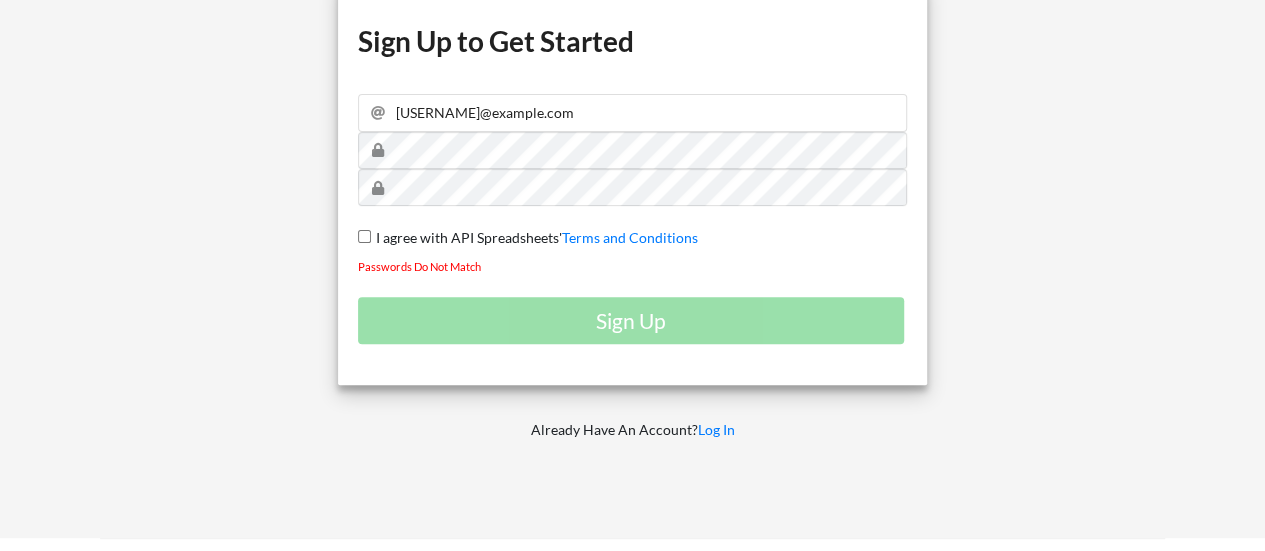 click on "I agree with API Spreadsheets'  Terms and Conditions" at bounding box center (364, 236) 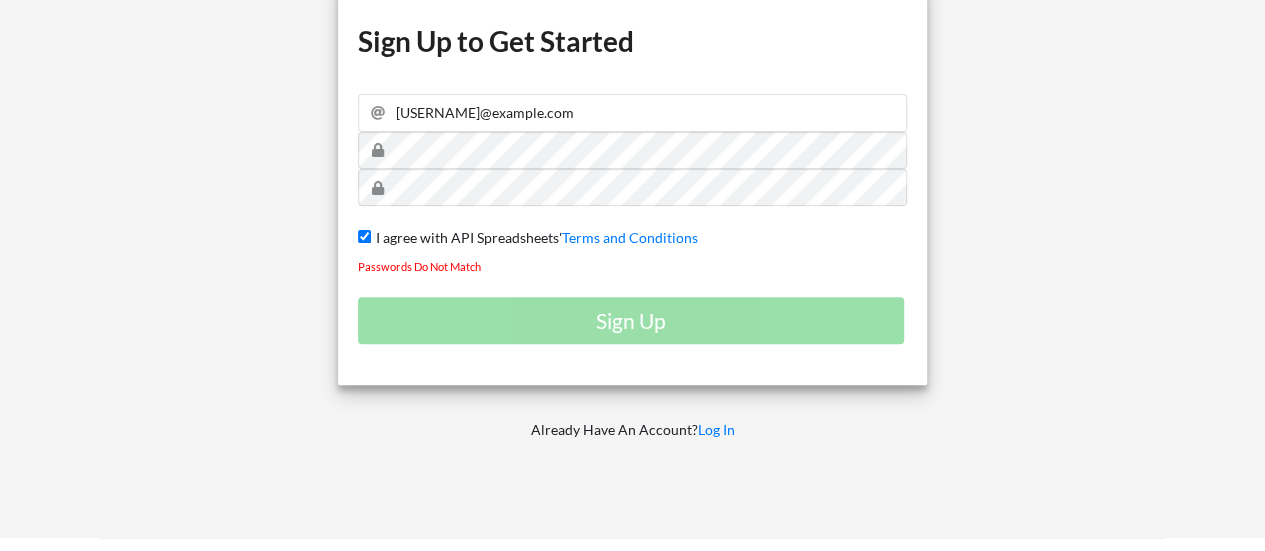 click on "Sign Up" at bounding box center (633, 320) 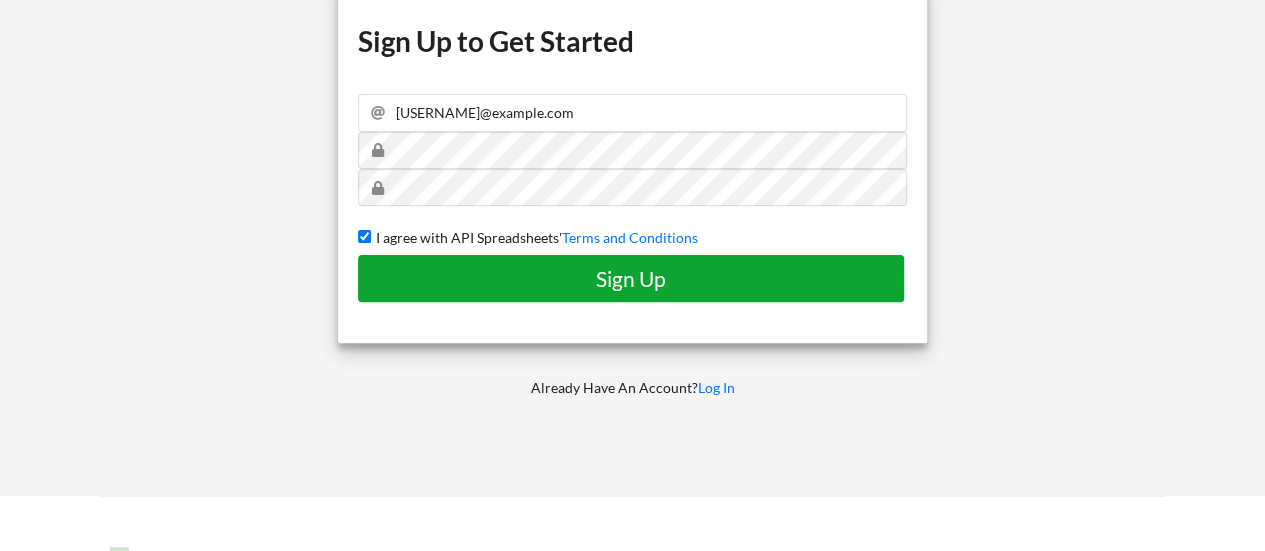 click on "Sign Up" at bounding box center [631, 278] 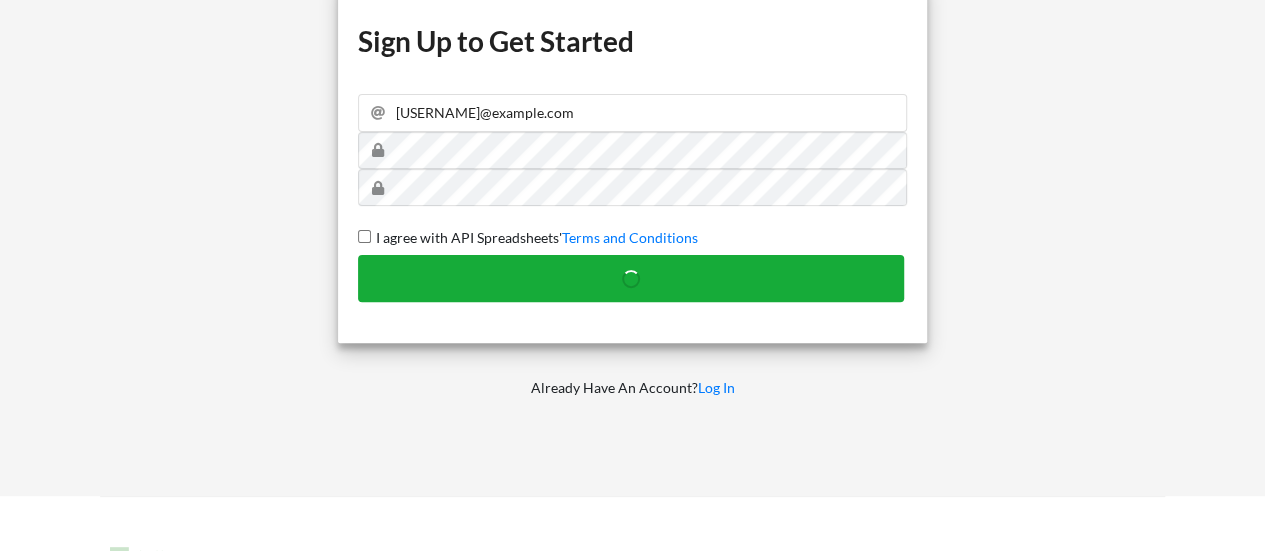 type 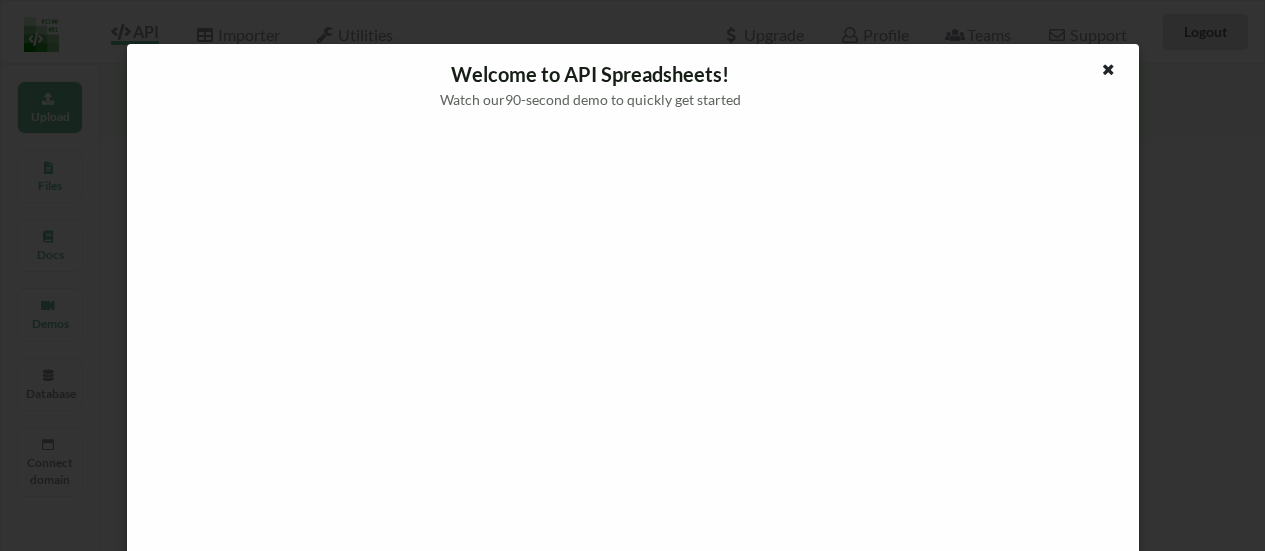 scroll, scrollTop: 0, scrollLeft: 0, axis: both 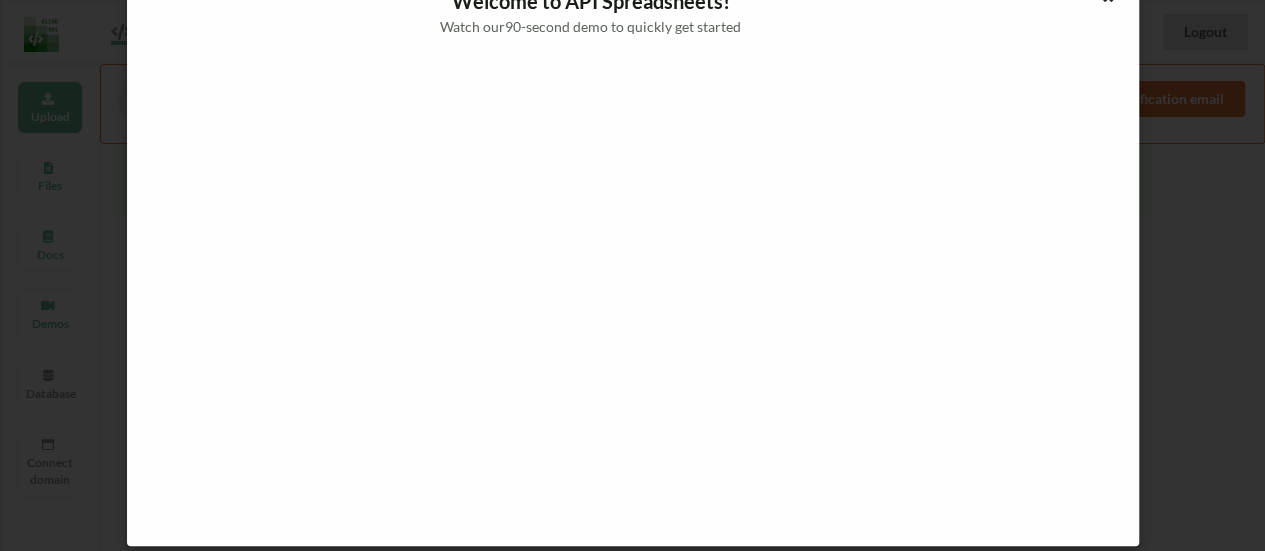 click at bounding box center [633, 292] 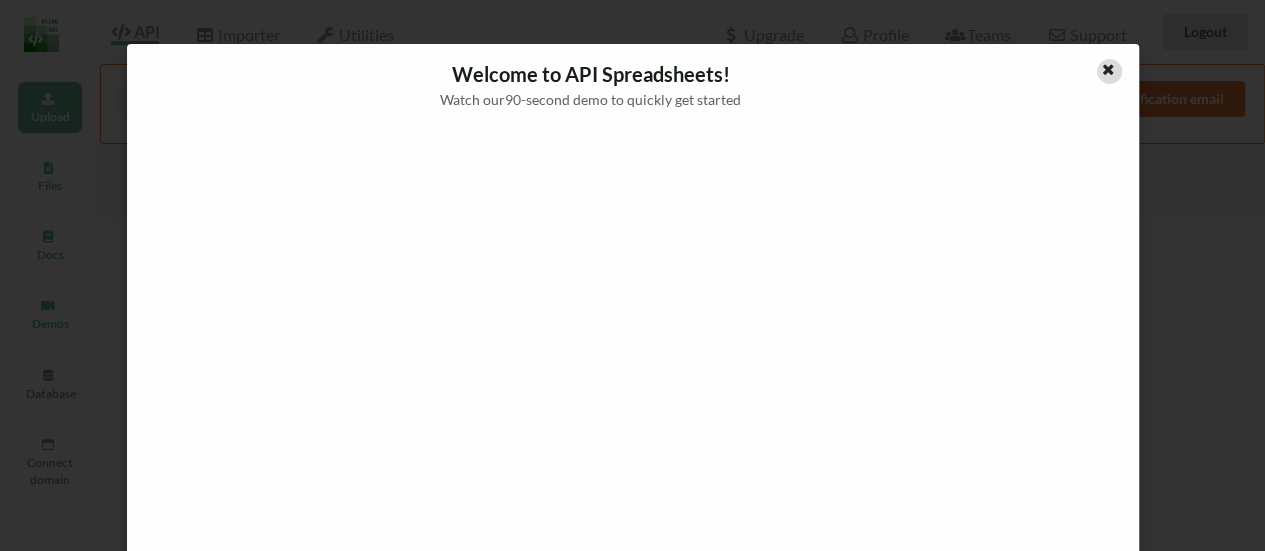 click at bounding box center (1108, 67) 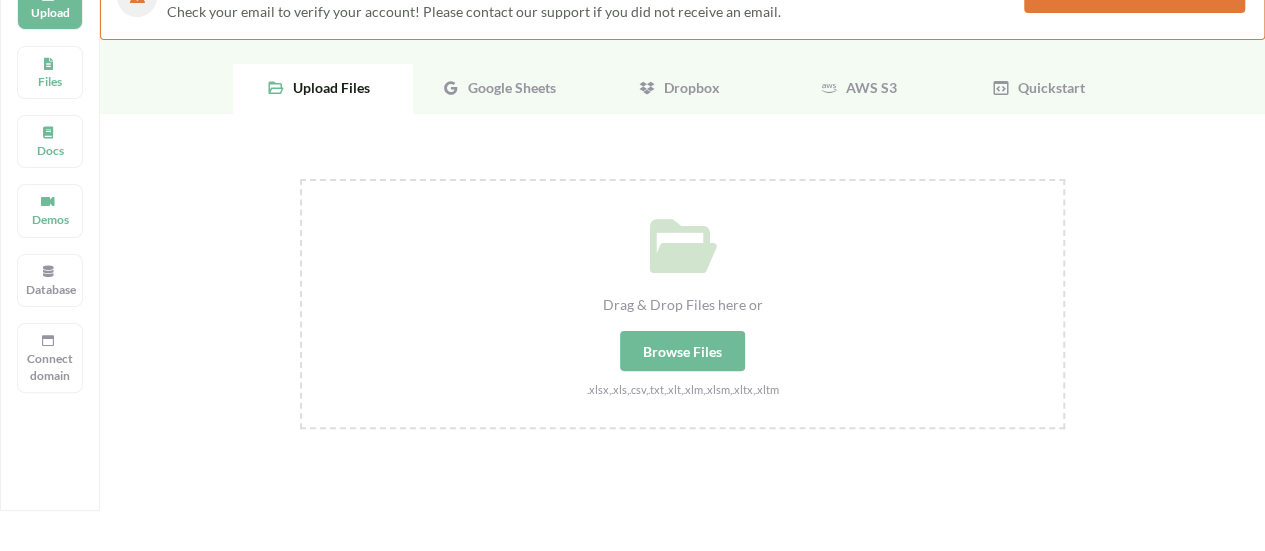 scroll, scrollTop: 0, scrollLeft: 0, axis: both 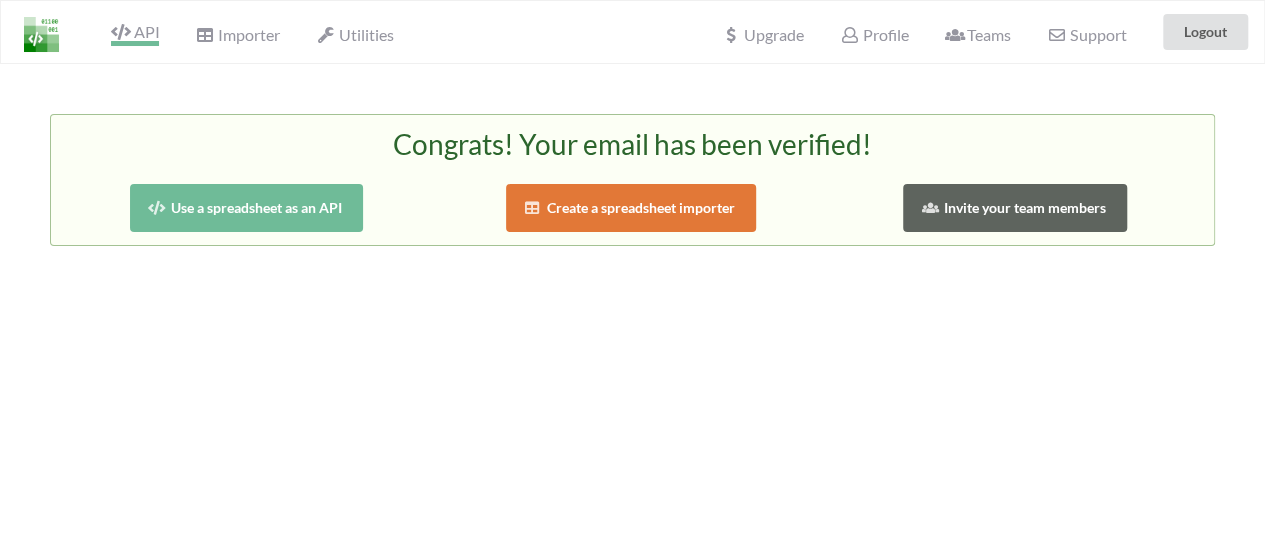 click on "API" at bounding box center (135, 34) 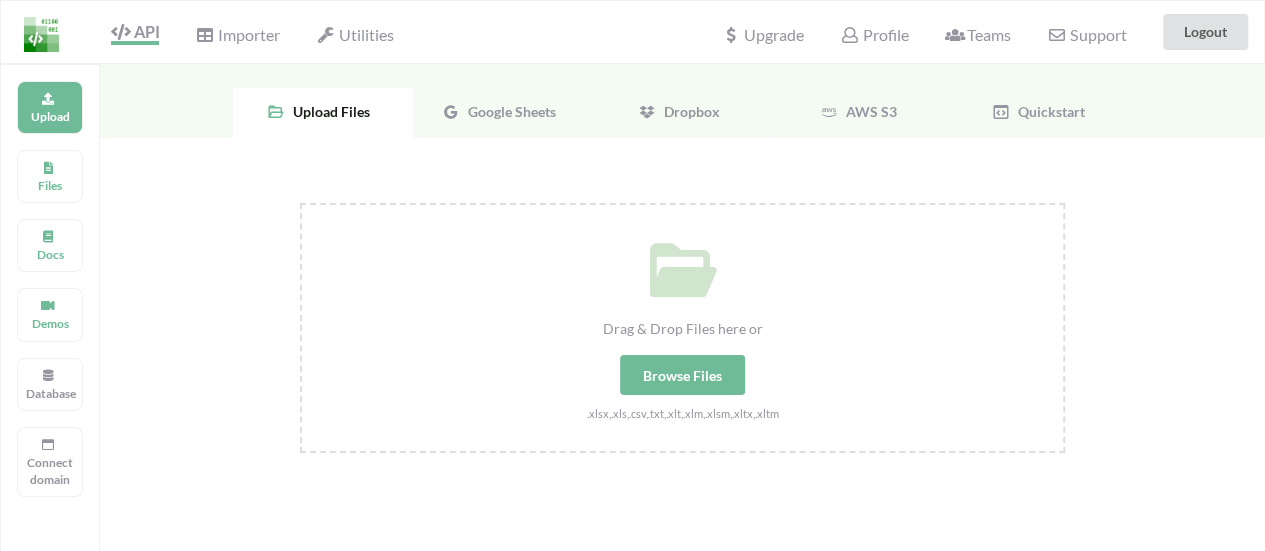 click on "Google Sheets" at bounding box center [503, 113] 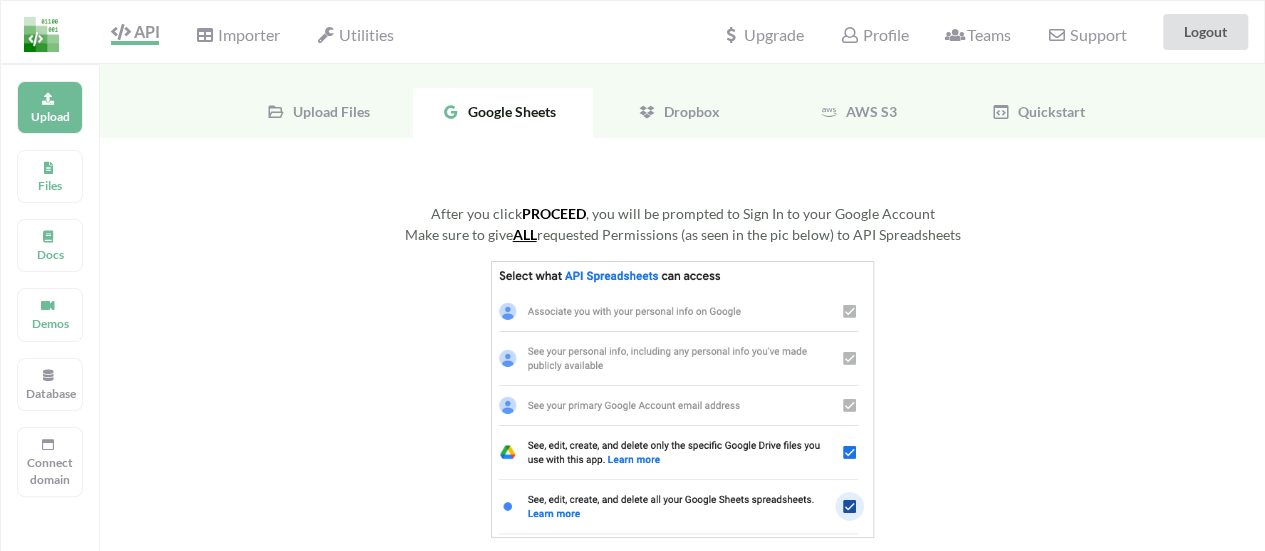 click on "After you click  PROCEED , you will be prompted to Sign In to your Google Account Make sure to give  ALL  requested Permissions (as seen in the pic below) to API Spreadsheets PROCEED" at bounding box center (682, 396) 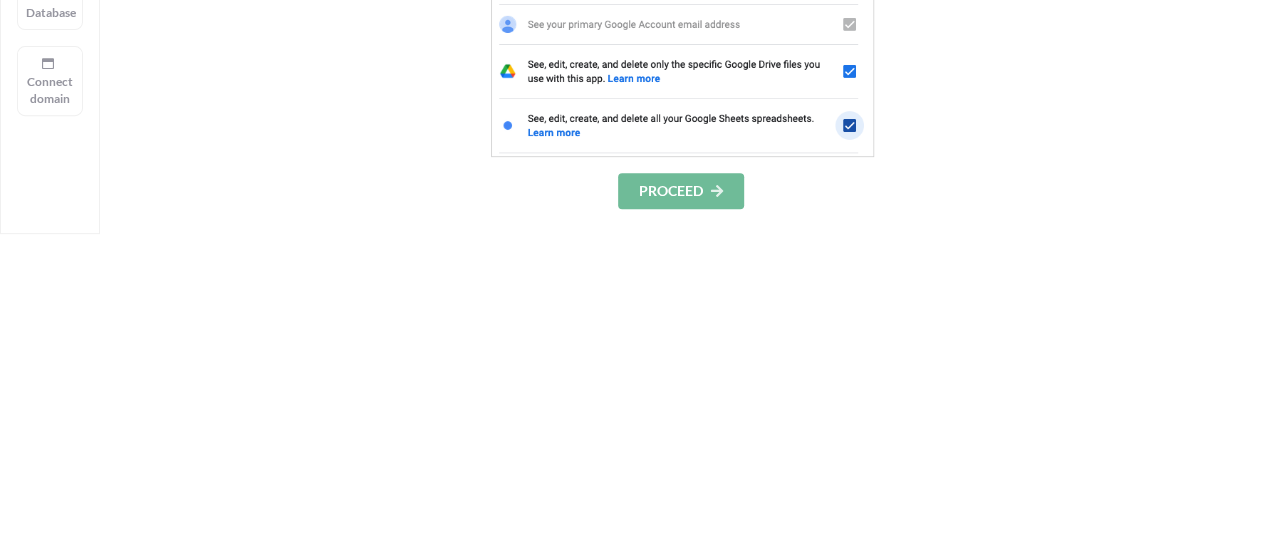 scroll, scrollTop: 382, scrollLeft: 0, axis: vertical 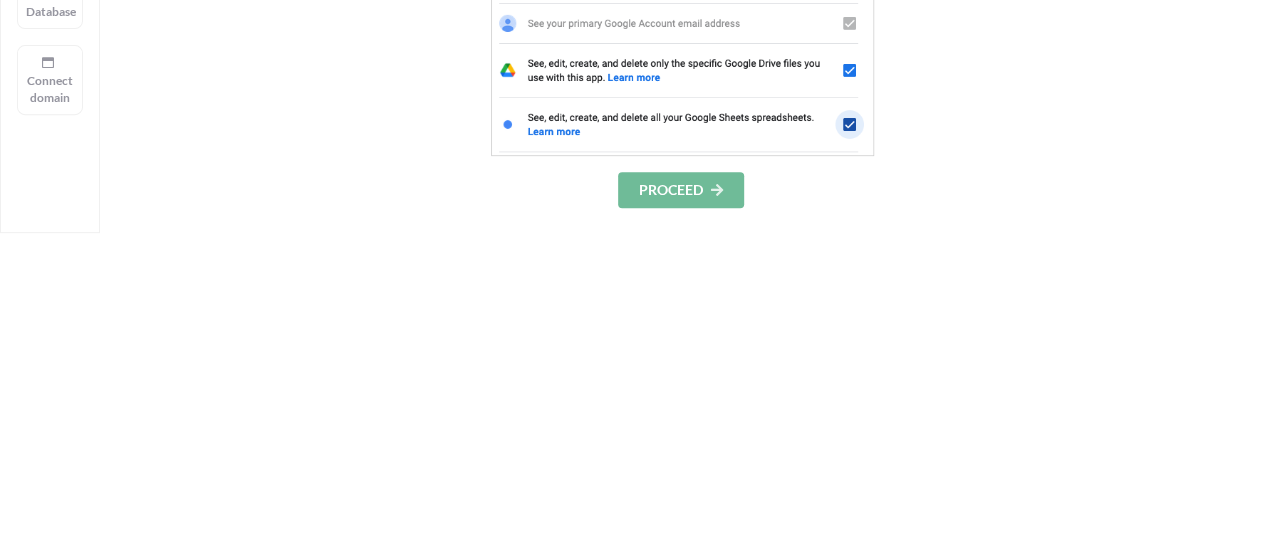 click on "PROCEED" at bounding box center (681, 190) 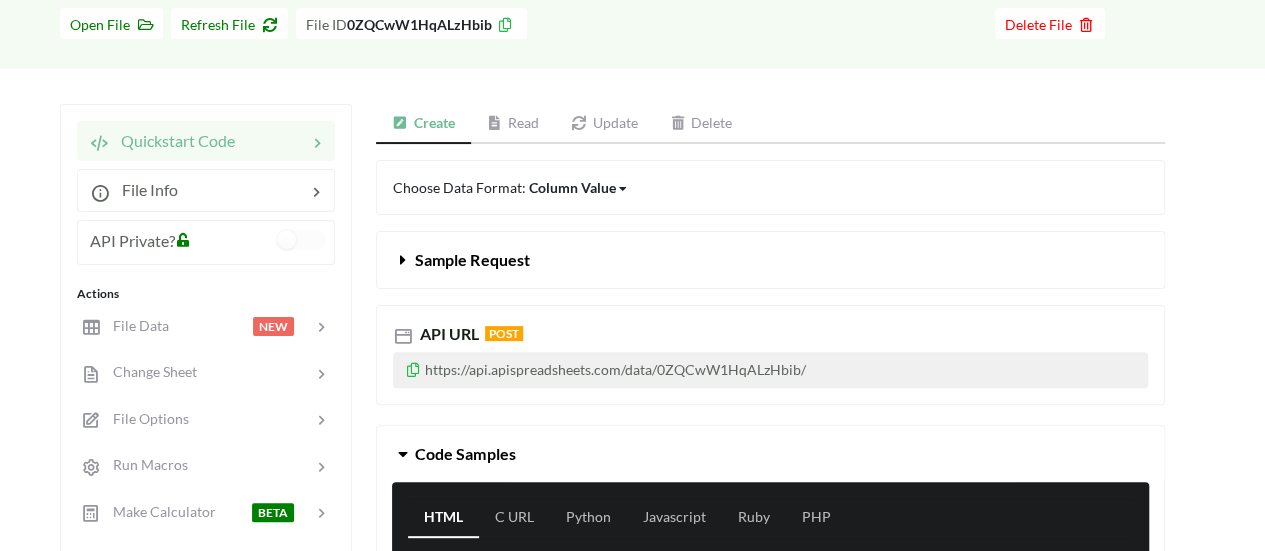 scroll, scrollTop: 135, scrollLeft: 0, axis: vertical 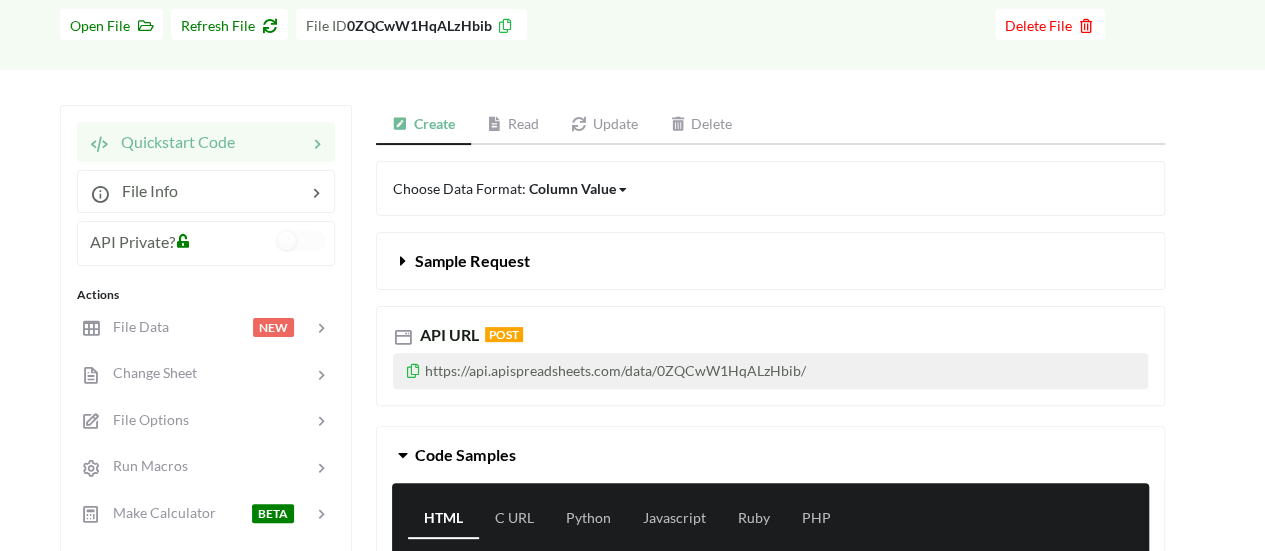 click on "Read" at bounding box center (513, 125) 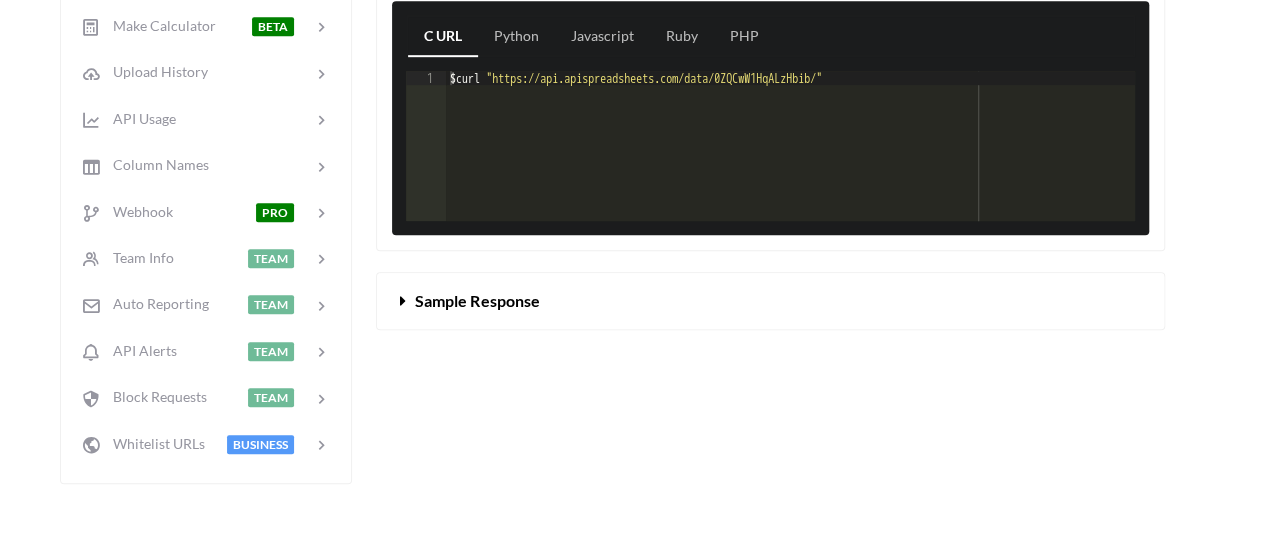 scroll, scrollTop: 621, scrollLeft: 0, axis: vertical 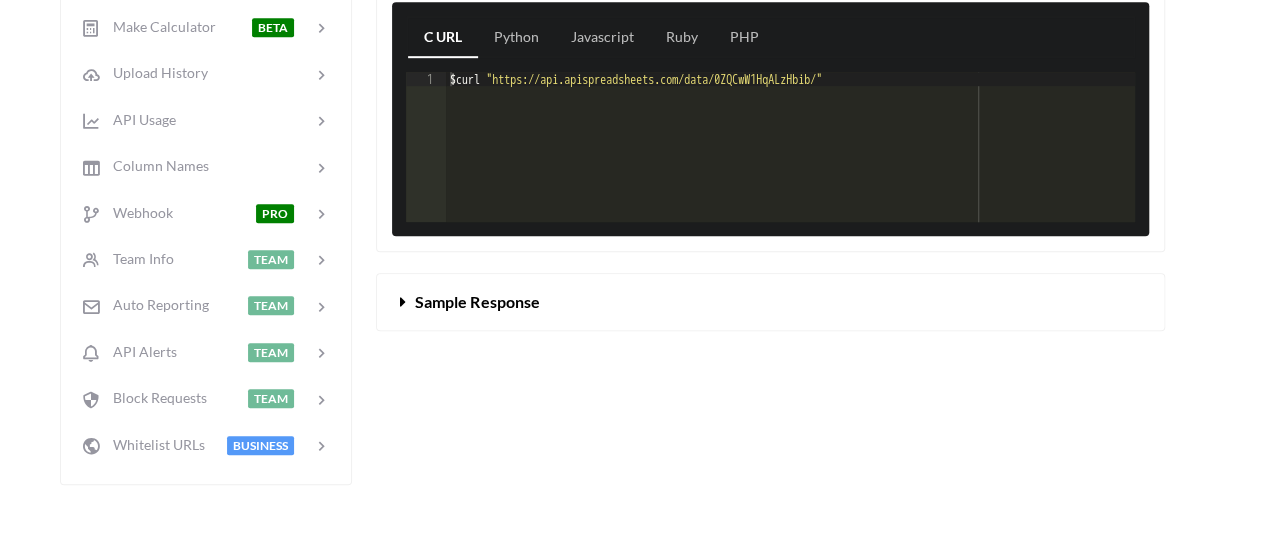 click at bounding box center [404, 301] 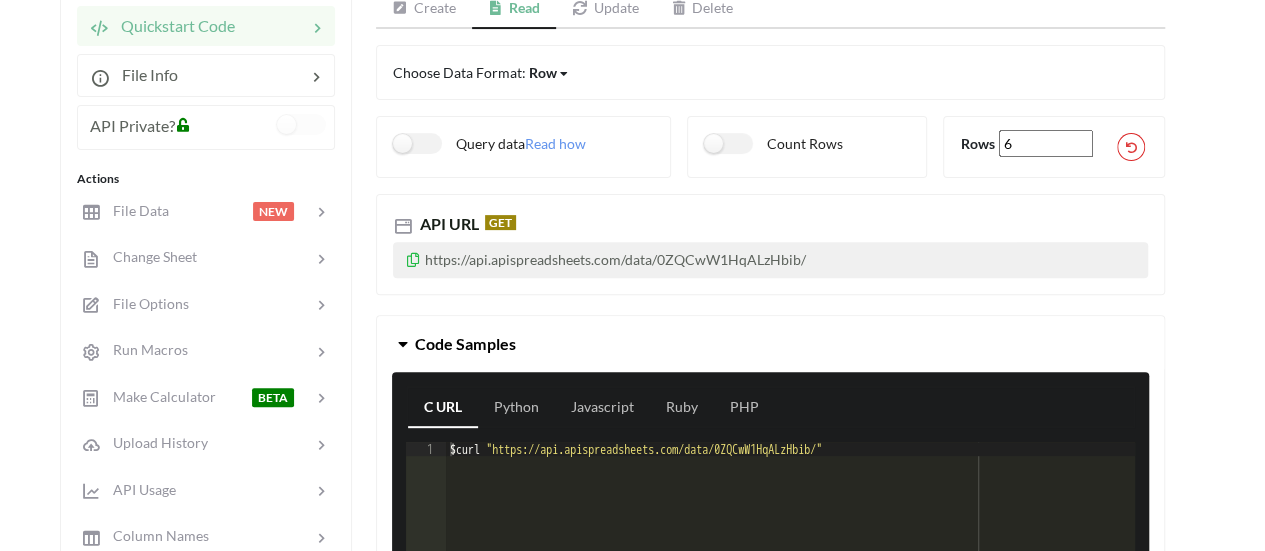 scroll, scrollTop: 0, scrollLeft: 0, axis: both 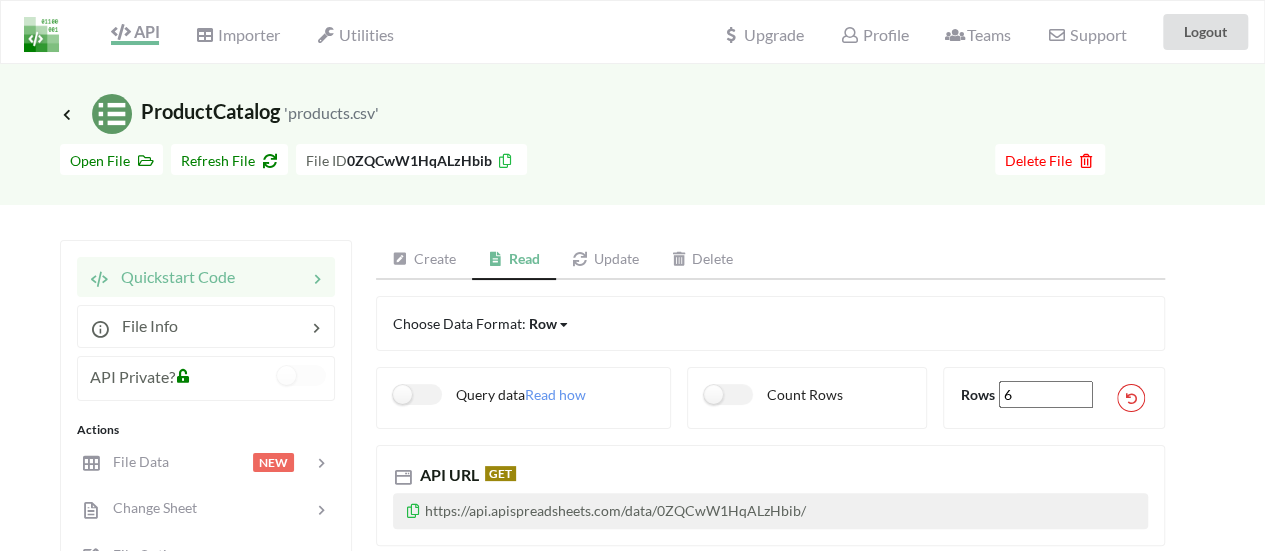 click at bounding box center [413, 508] 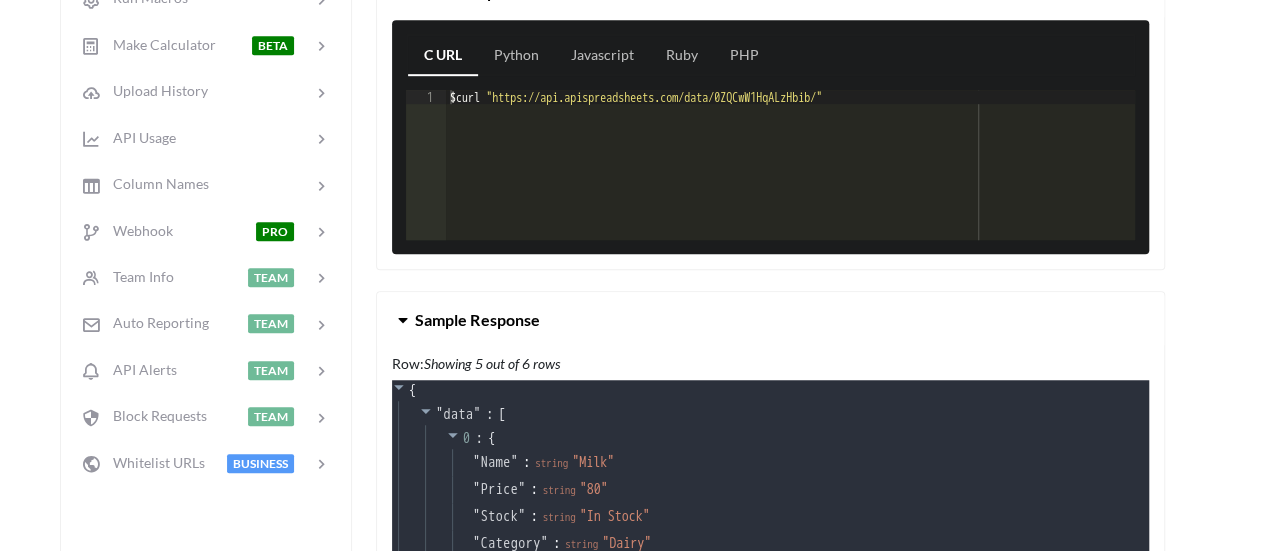 scroll, scrollTop: 602, scrollLeft: 0, axis: vertical 